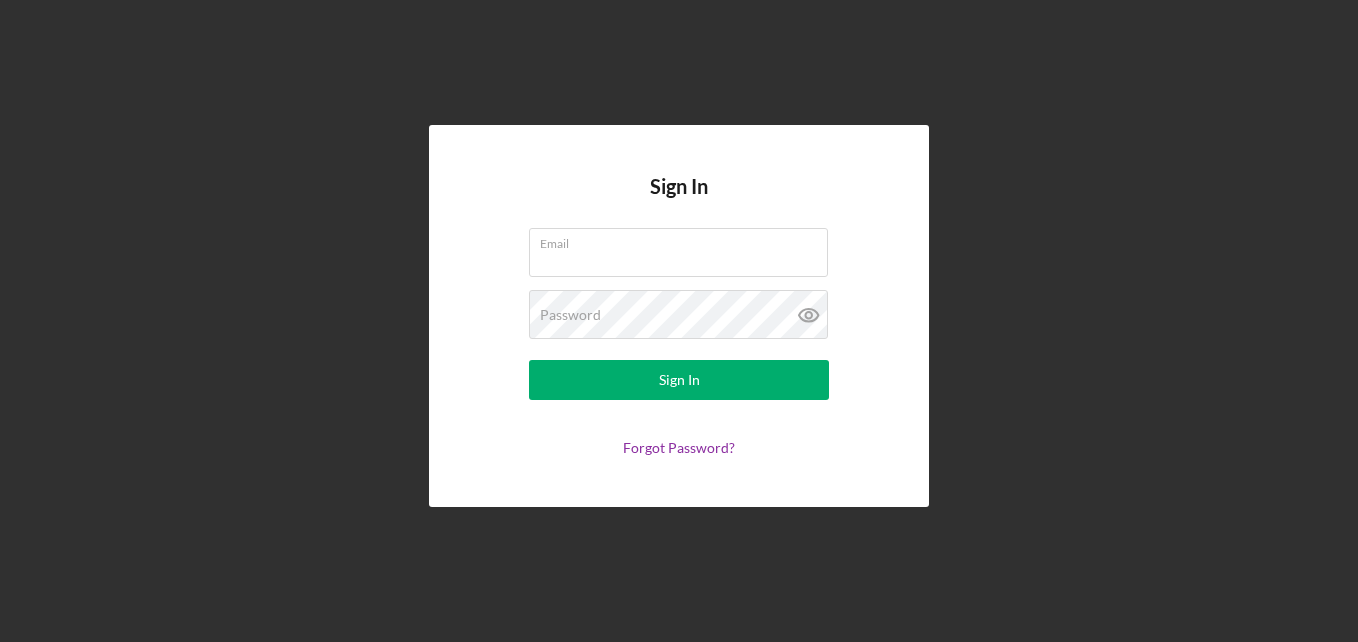 scroll, scrollTop: 0, scrollLeft: 0, axis: both 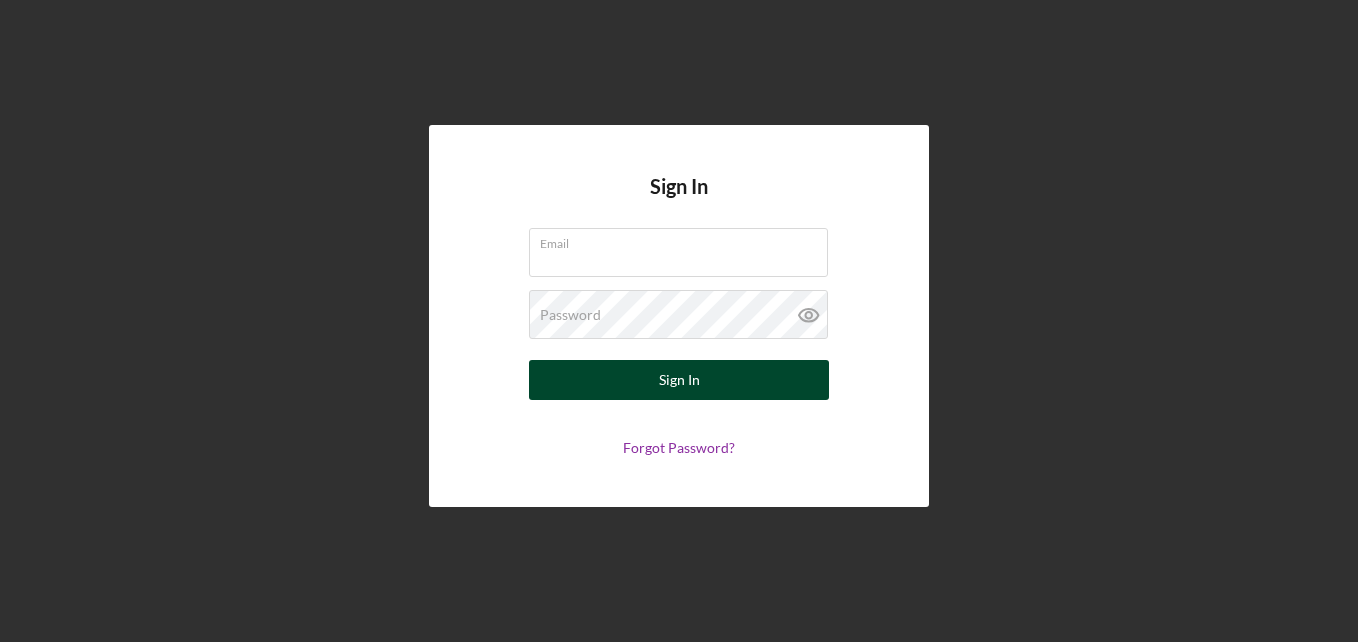 type on "[EMAIL]" 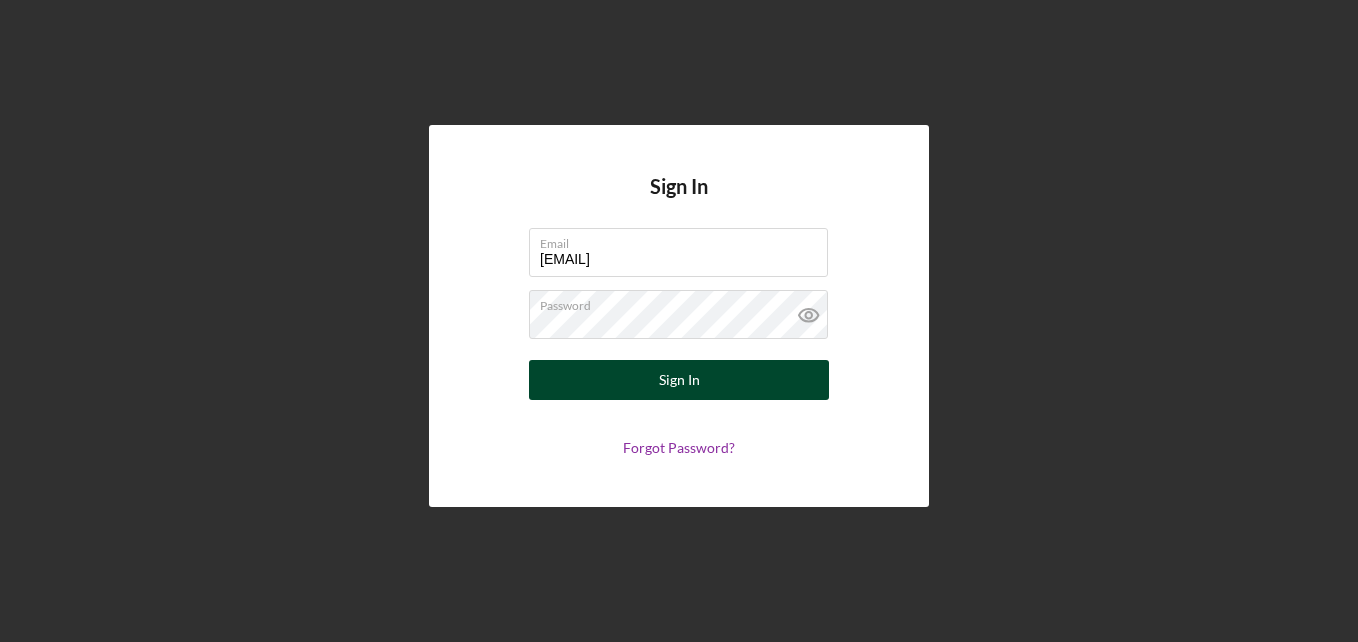 click on "Sign In" at bounding box center [679, 380] 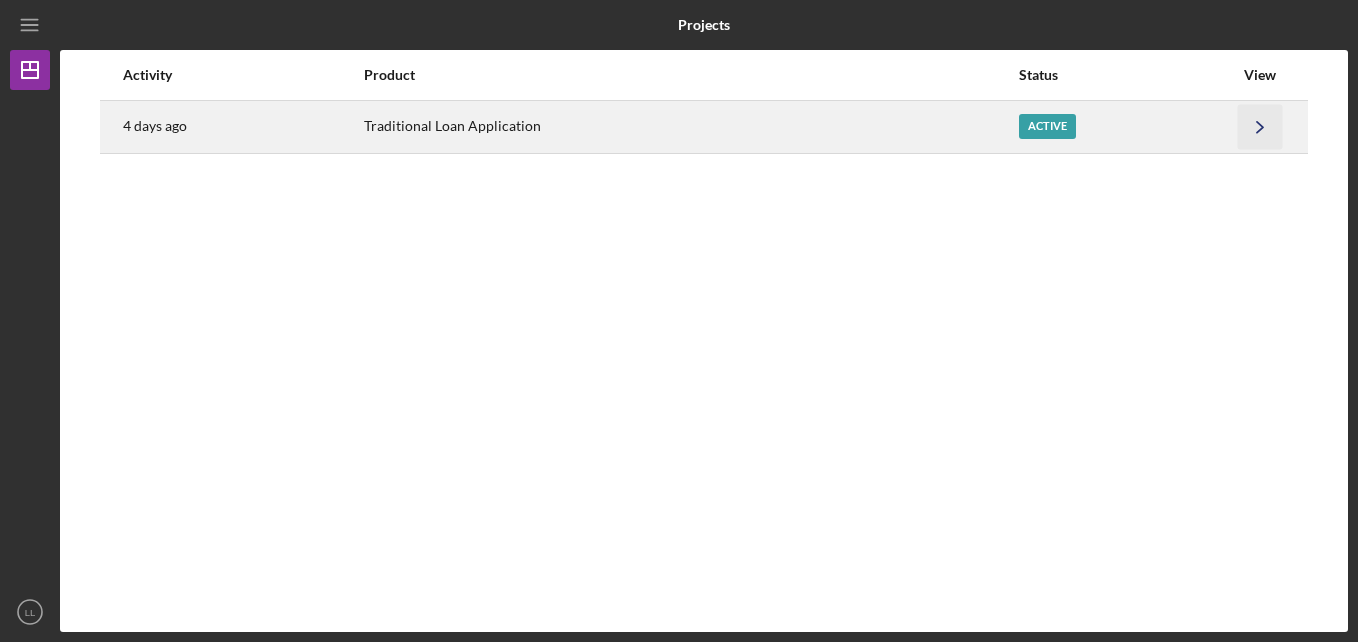 click on "Icon/Navigate" 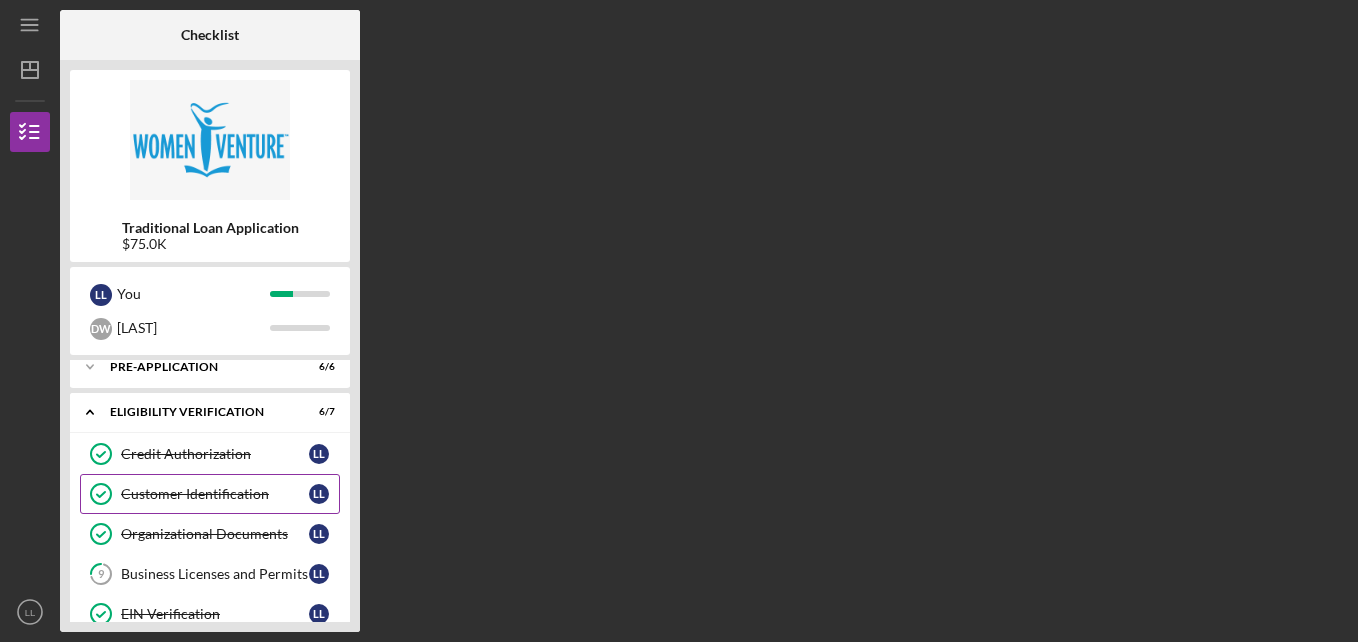 scroll, scrollTop: 0, scrollLeft: 0, axis: both 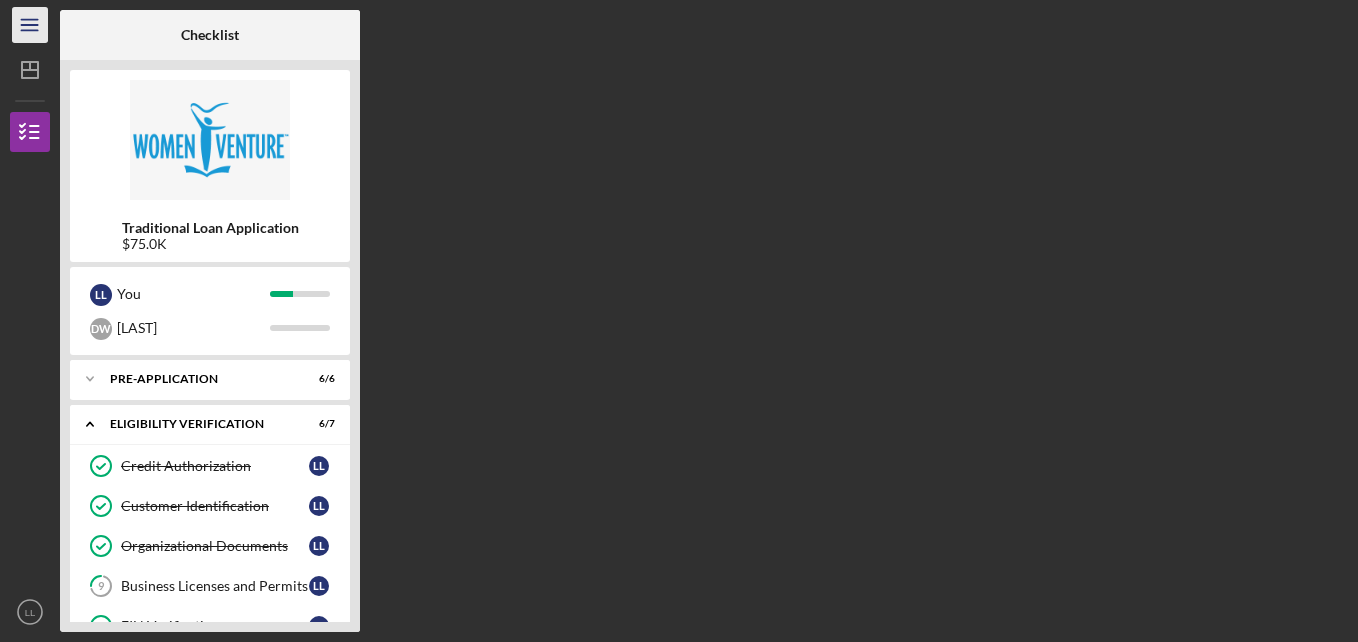 click on "Icon/Menu" 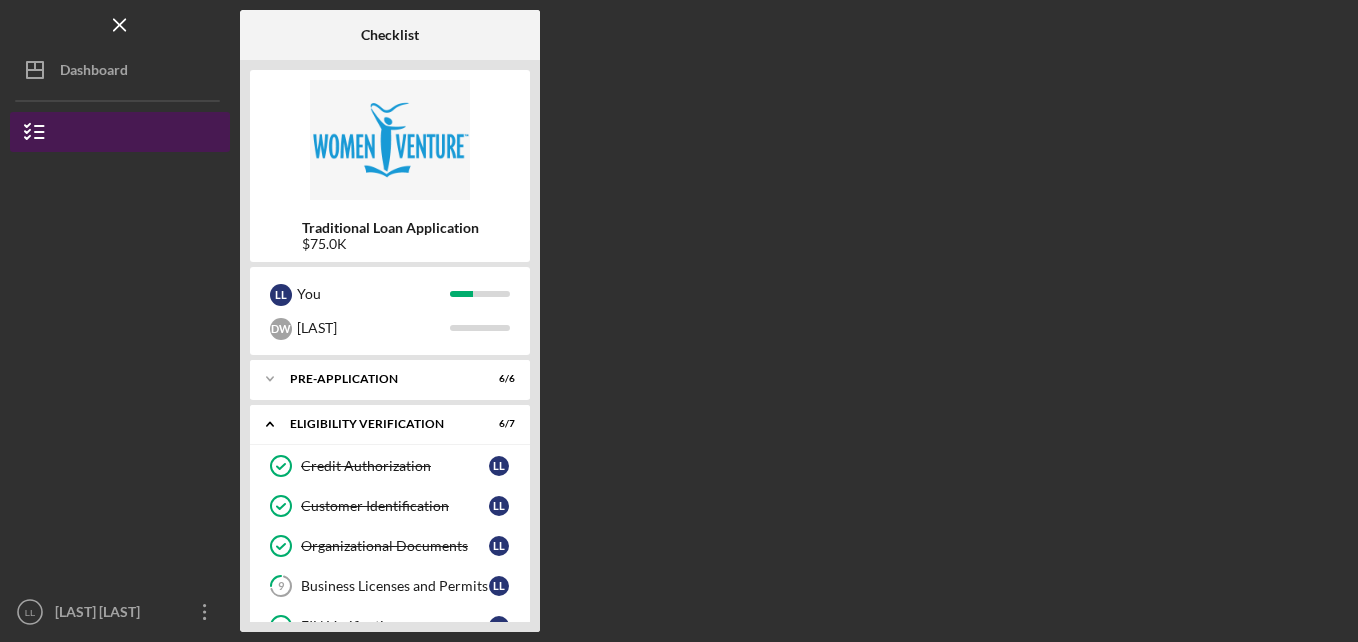 click 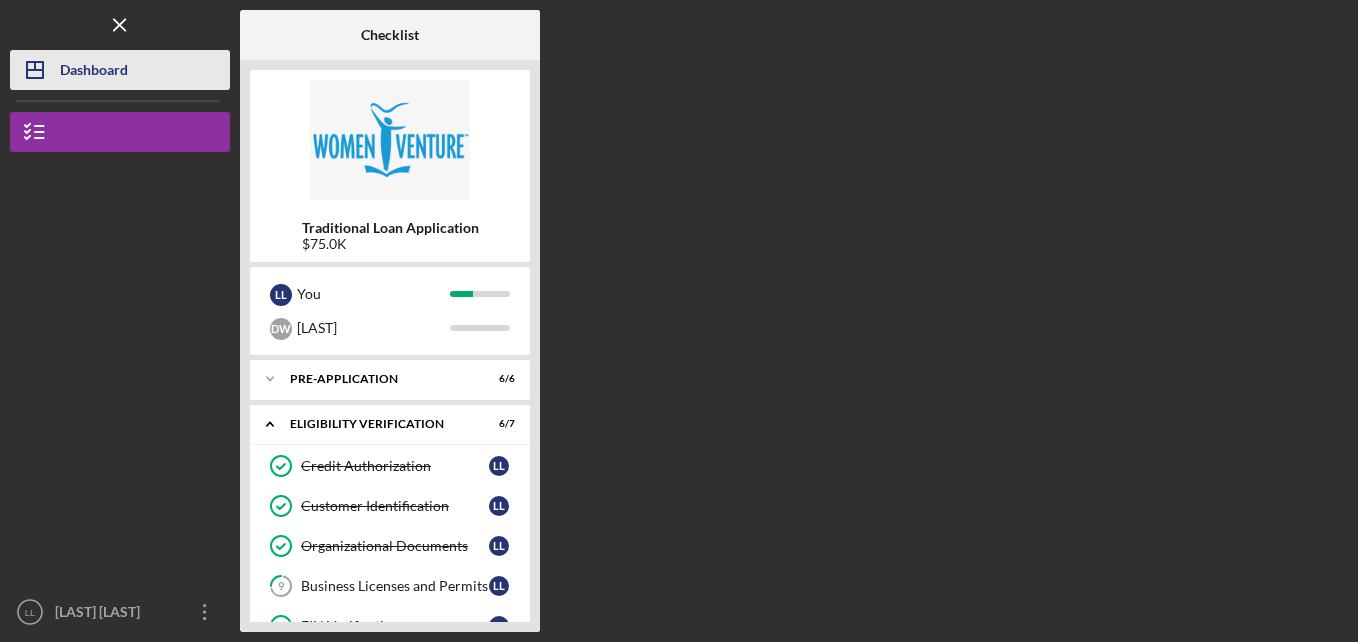 click on "Icon/Dashboard" 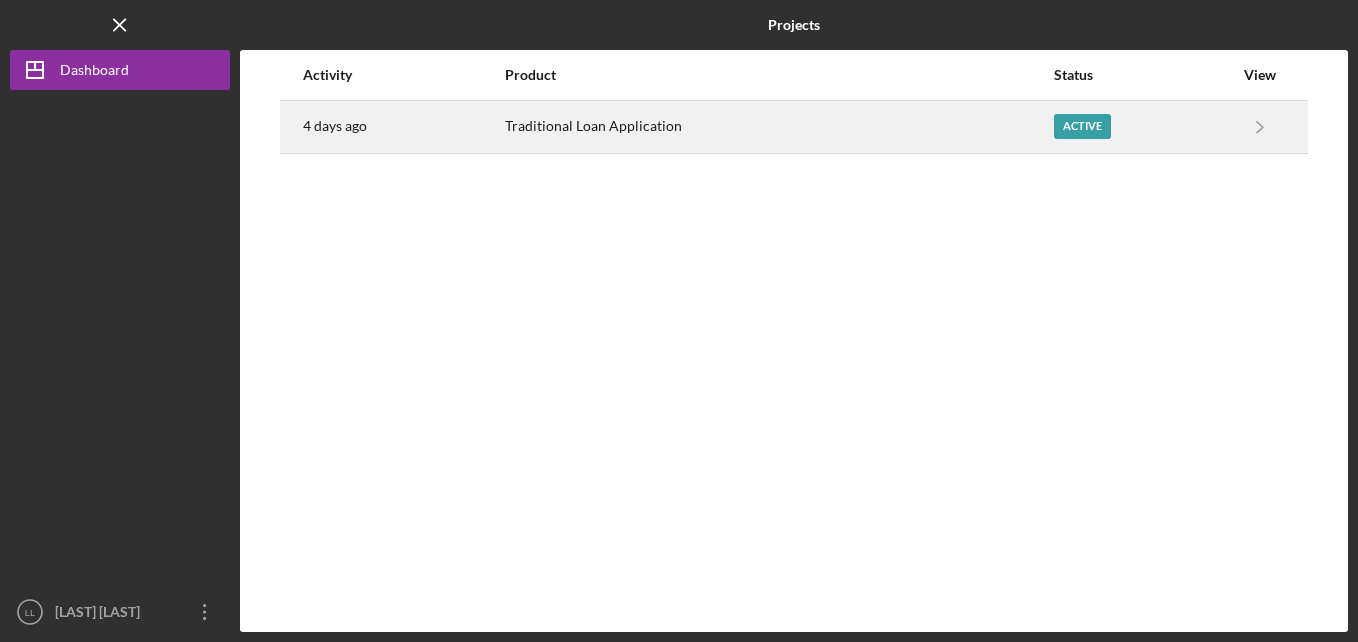click on "Active" at bounding box center (1143, 127) 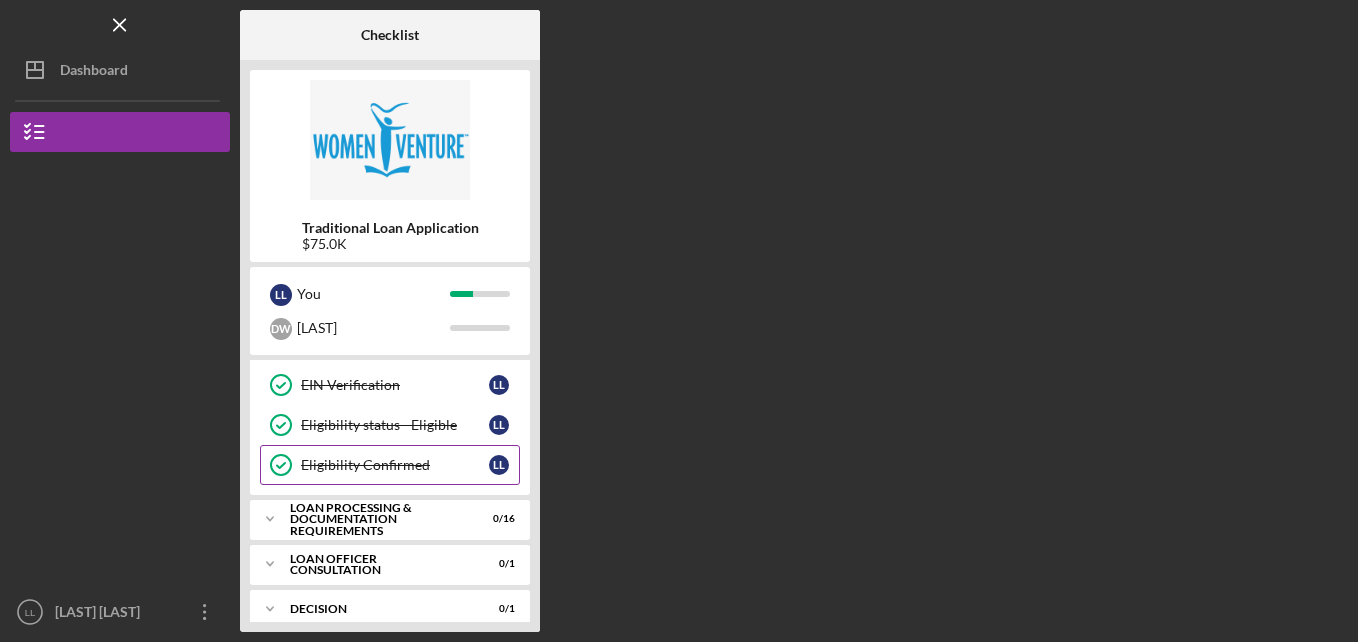 scroll, scrollTop: 259, scrollLeft: 0, axis: vertical 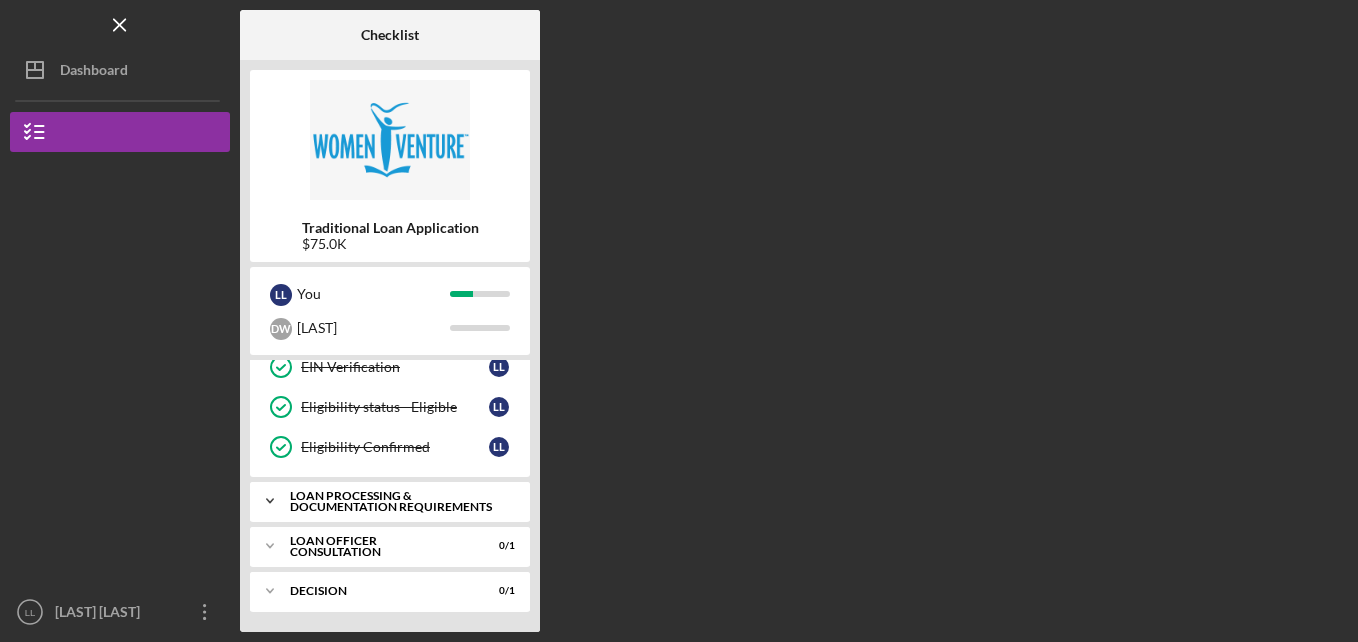 click on "Loan Processing & Documentation Requirements" at bounding box center (397, 501) 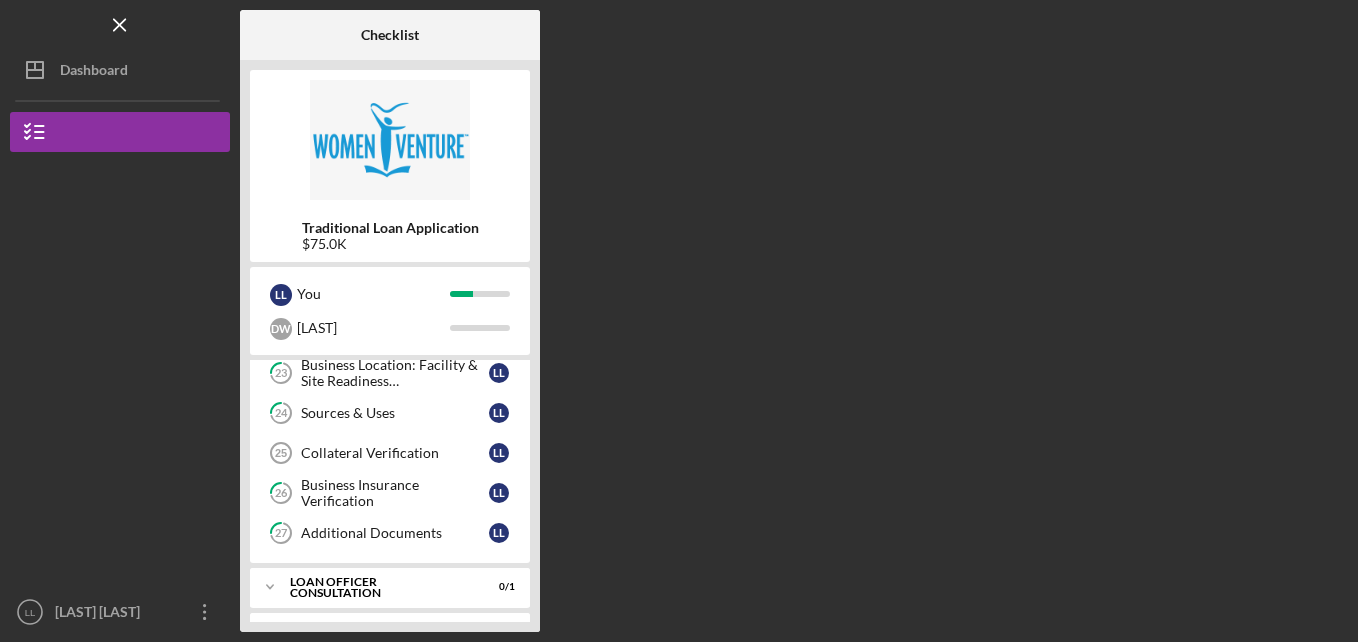 scroll, scrollTop: 910, scrollLeft: 0, axis: vertical 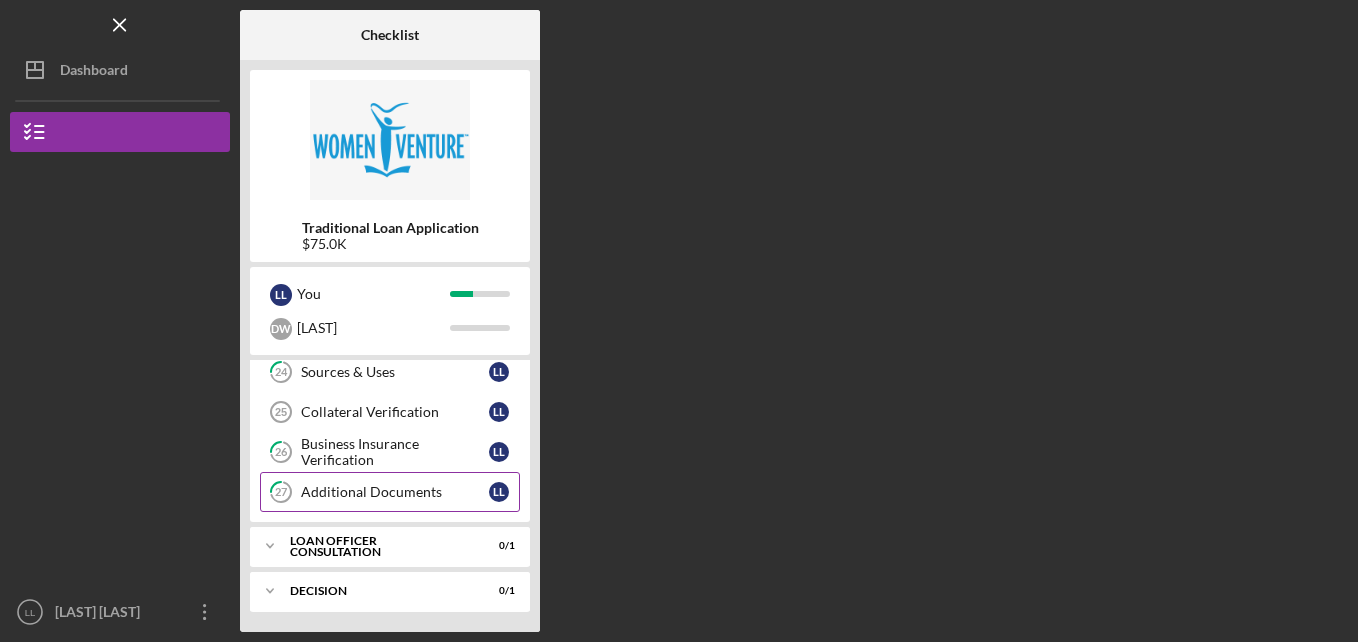 click on "[NUMBER] [ADDITIONAL] [DOCUMENTS] [L] [L]" at bounding box center [390, 492] 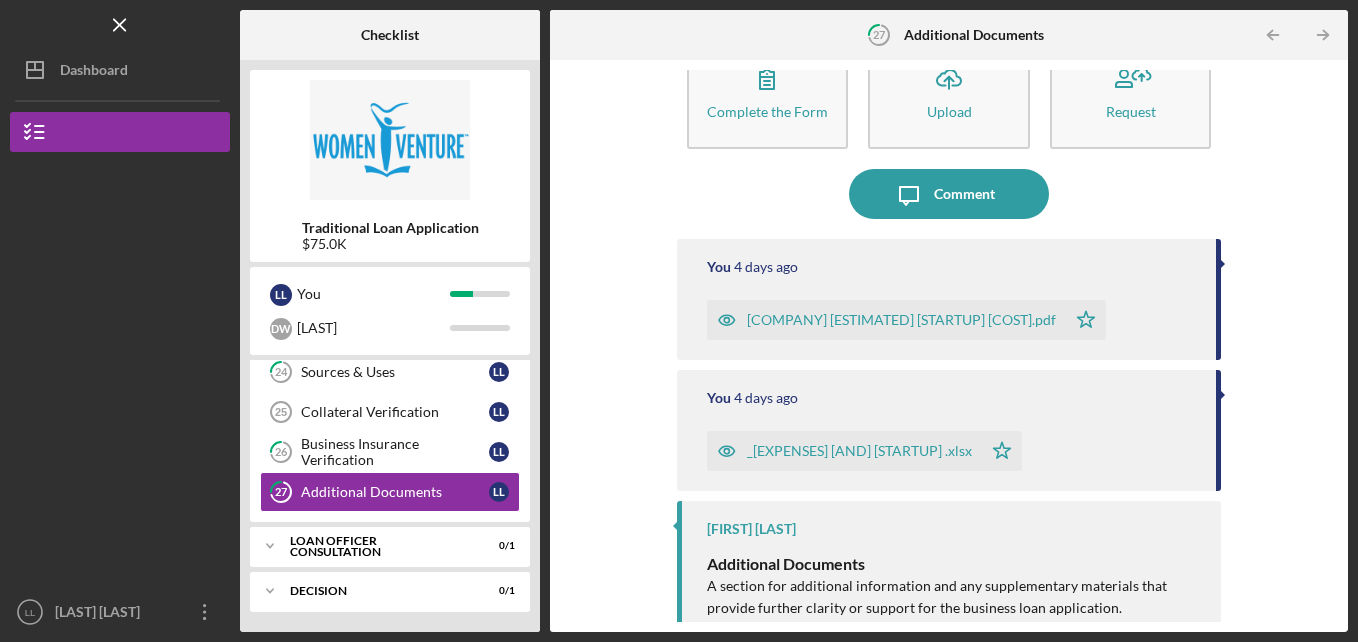 scroll, scrollTop: 100, scrollLeft: 0, axis: vertical 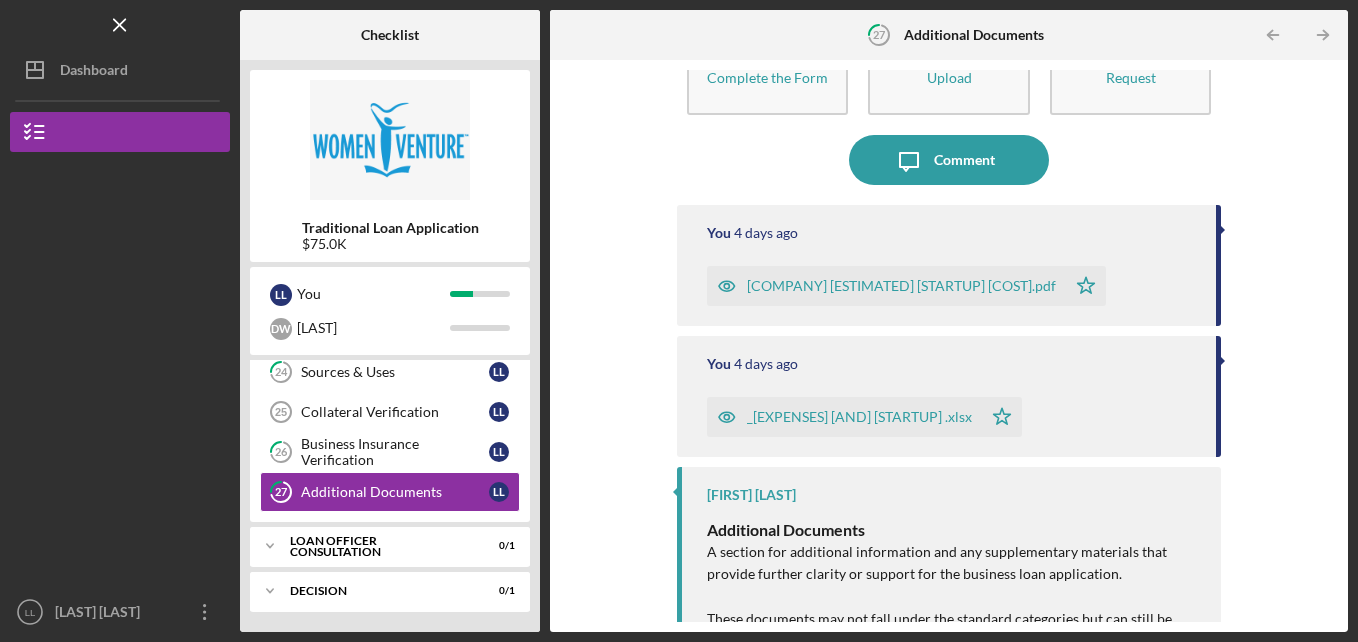 click on "_[EXPENSES] [AND] [STARTUP] .xlsx" at bounding box center [859, 417] 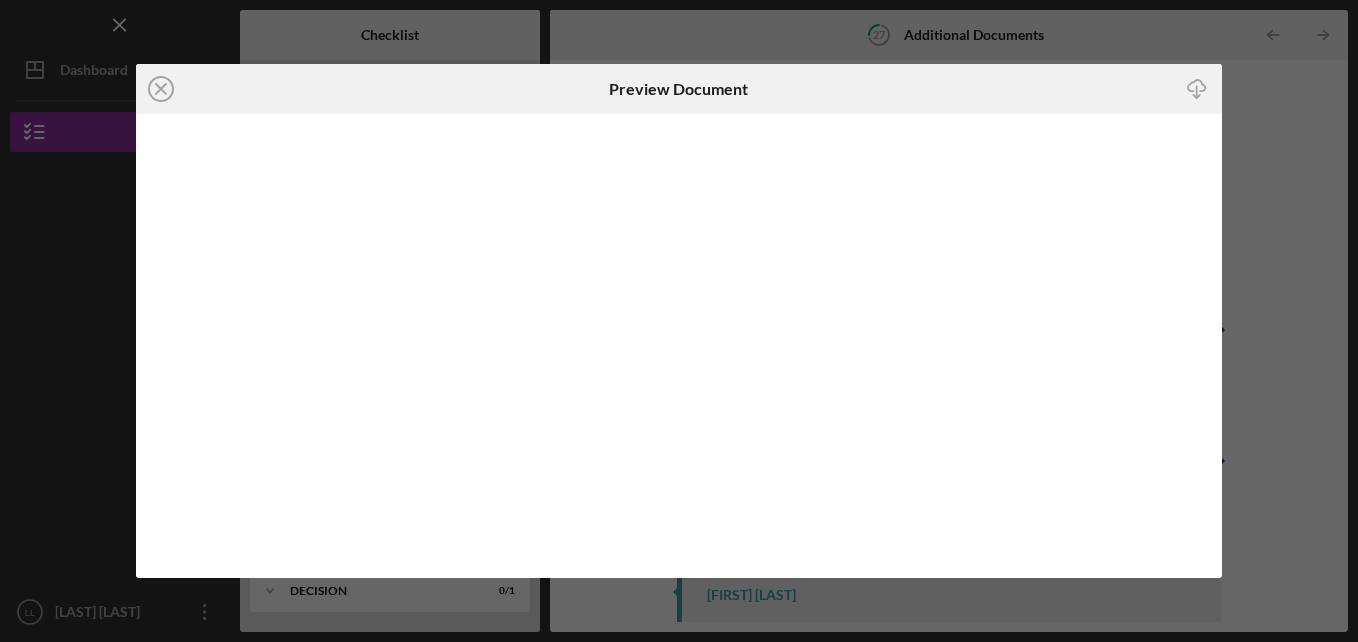 click on "Icon/Download" at bounding box center (1041, 89) 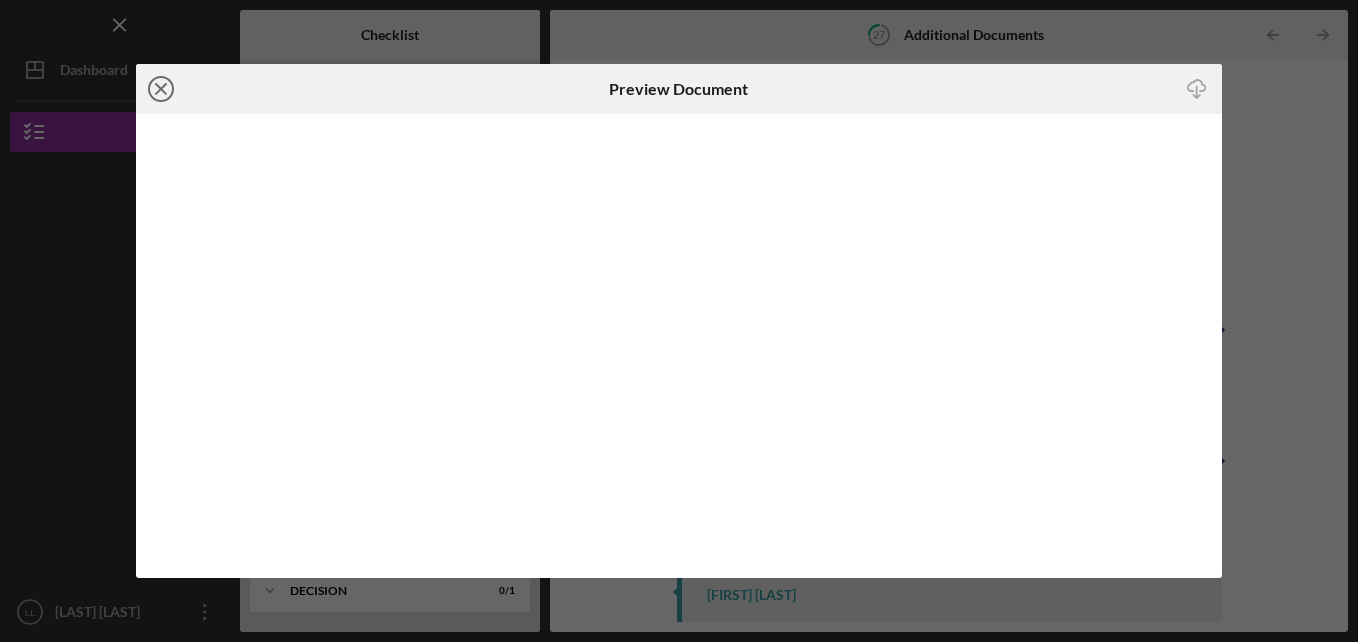 click on "Icon/Close" 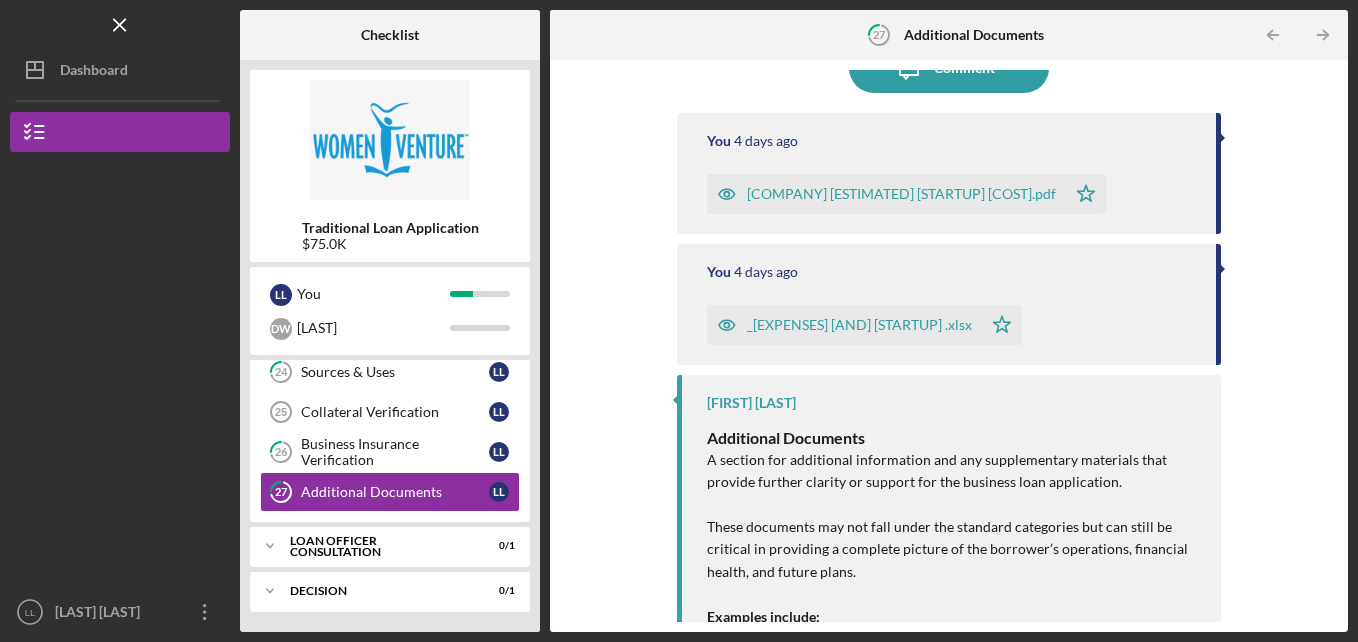 scroll, scrollTop: 200, scrollLeft: 0, axis: vertical 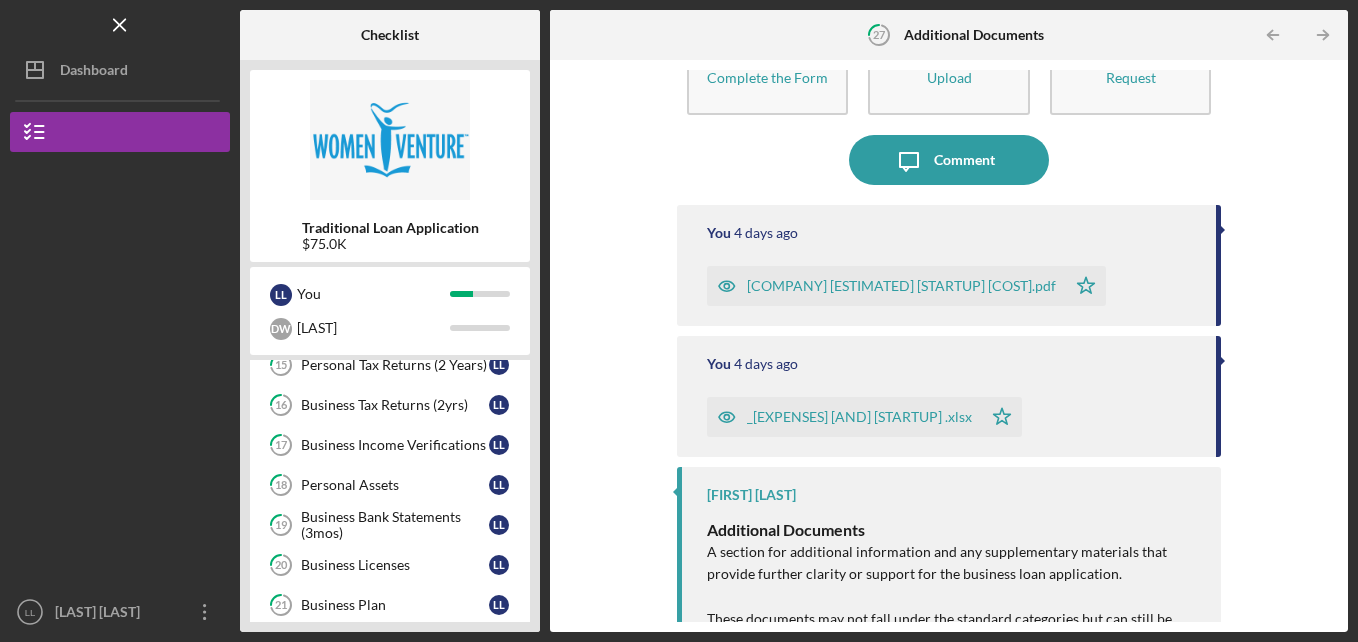 type 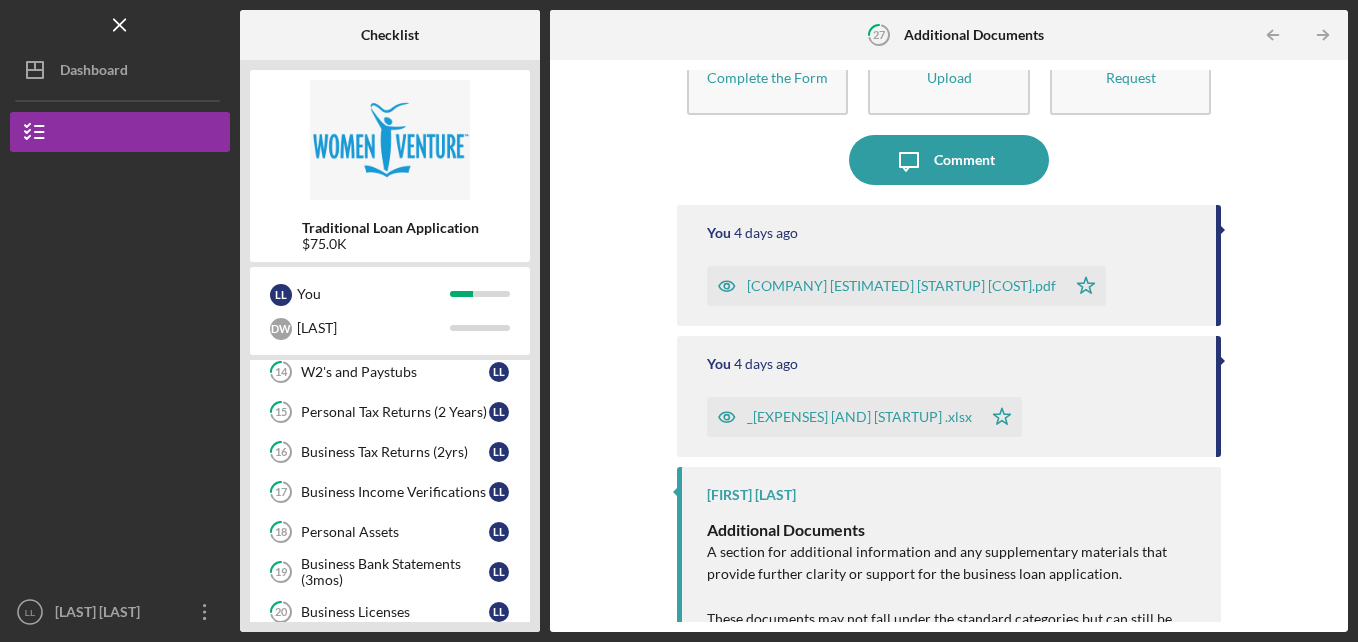 scroll, scrollTop: 610, scrollLeft: 0, axis: vertical 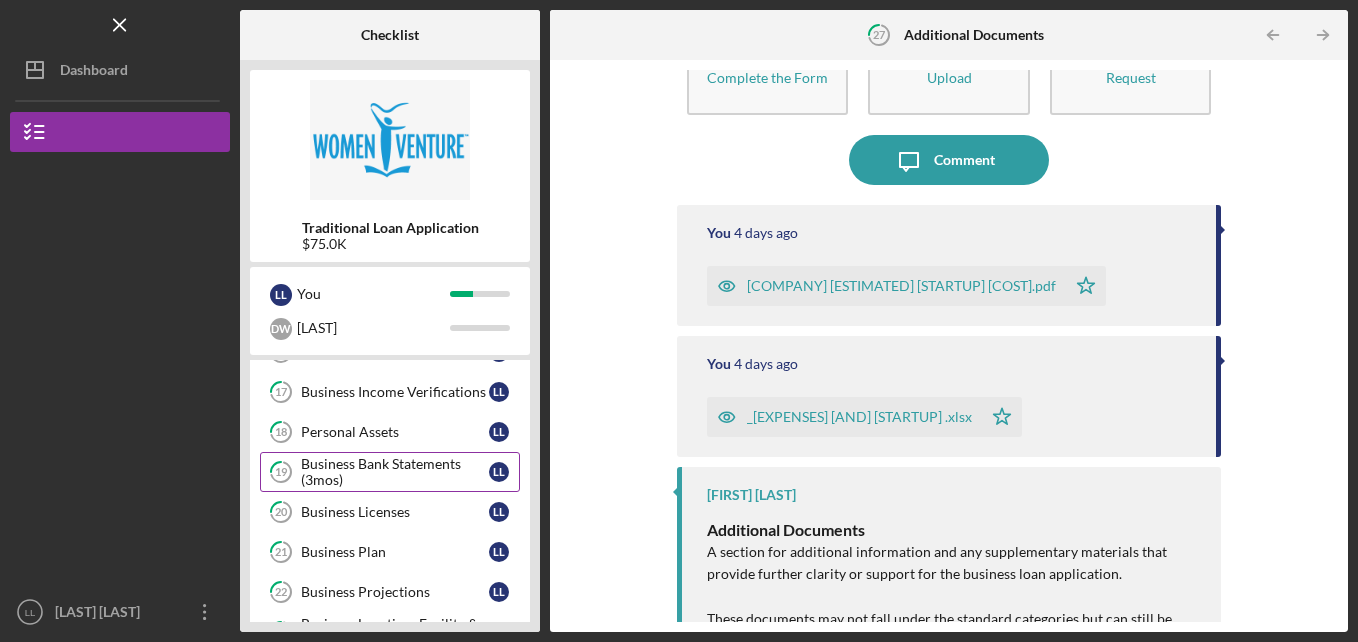 click on "Business Bank Statements (3mos)" at bounding box center [395, 472] 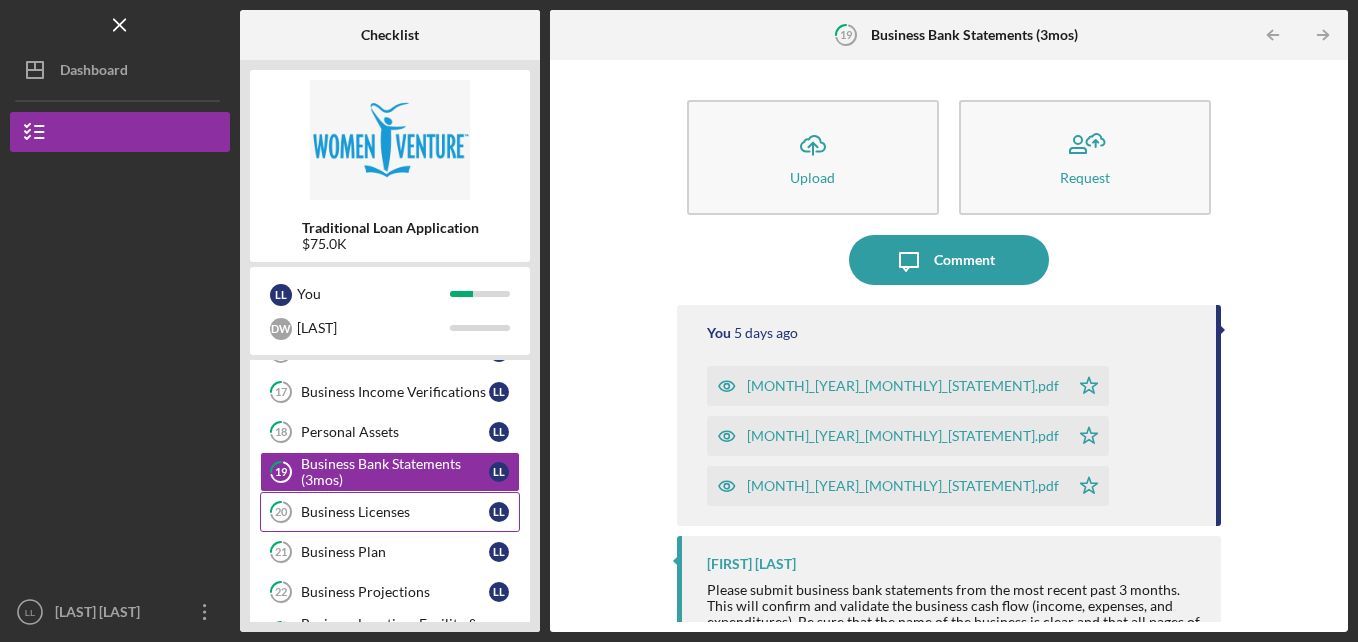 click on "Business Licenses" at bounding box center (395, 512) 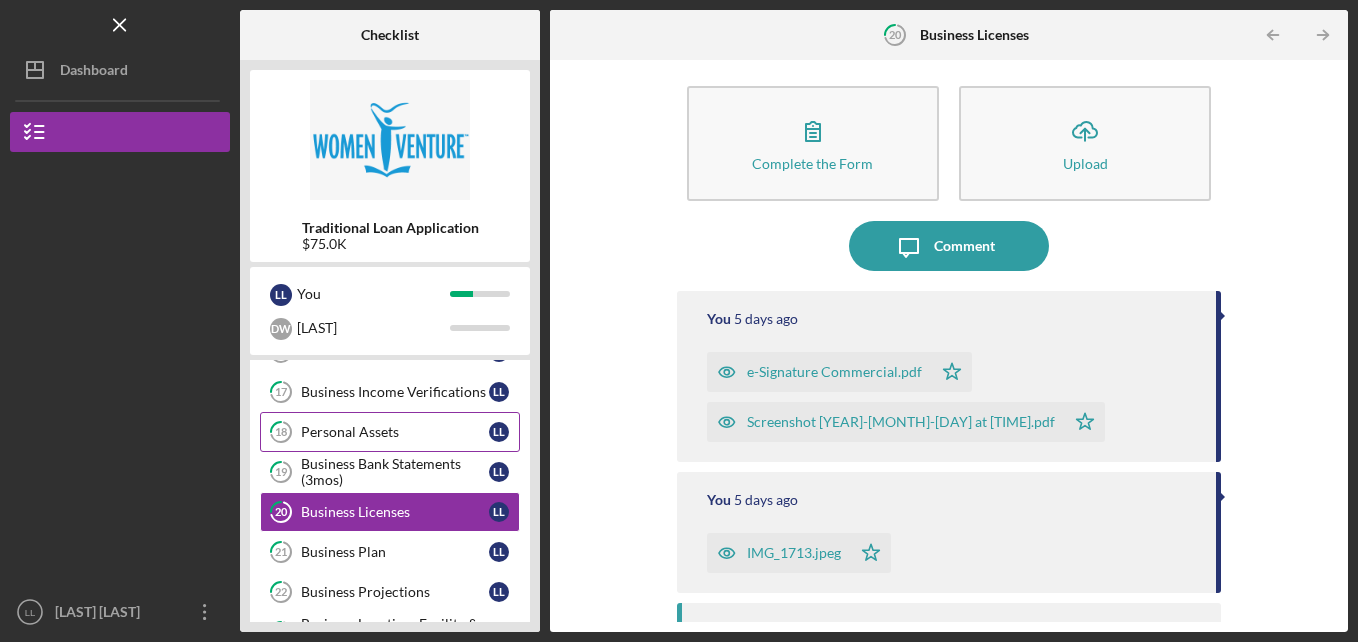 scroll, scrollTop: 0, scrollLeft: 0, axis: both 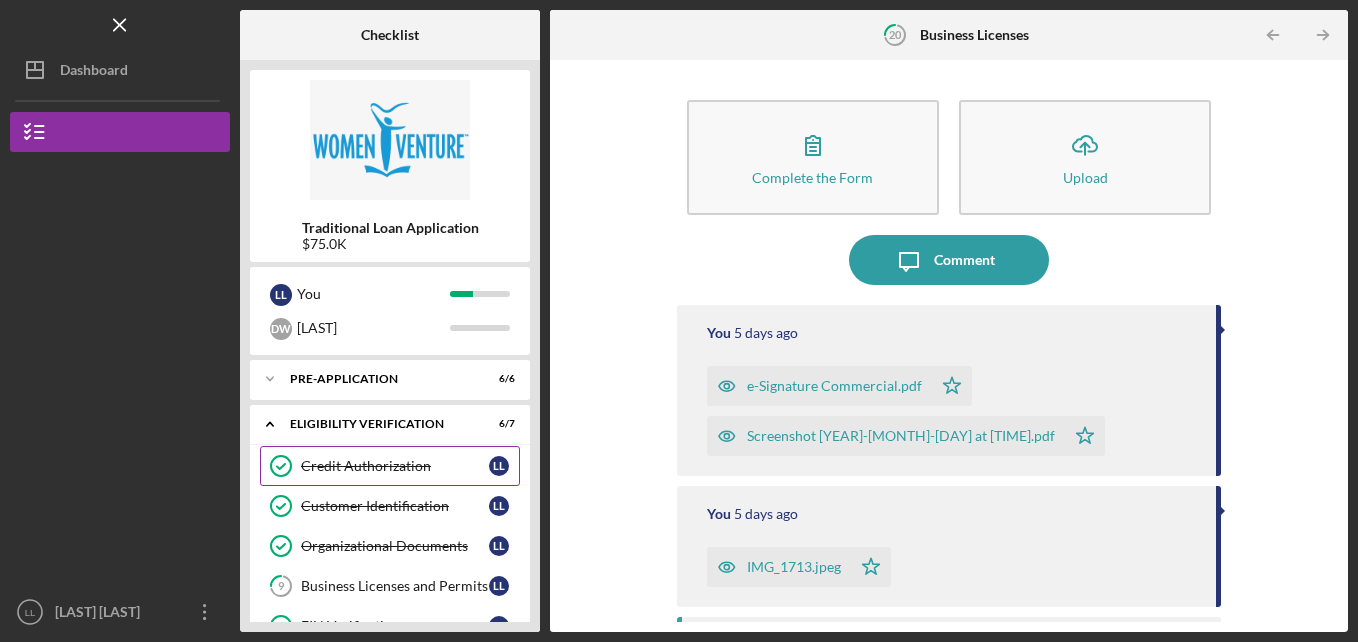 click on "Credit Authorization" at bounding box center [395, 466] 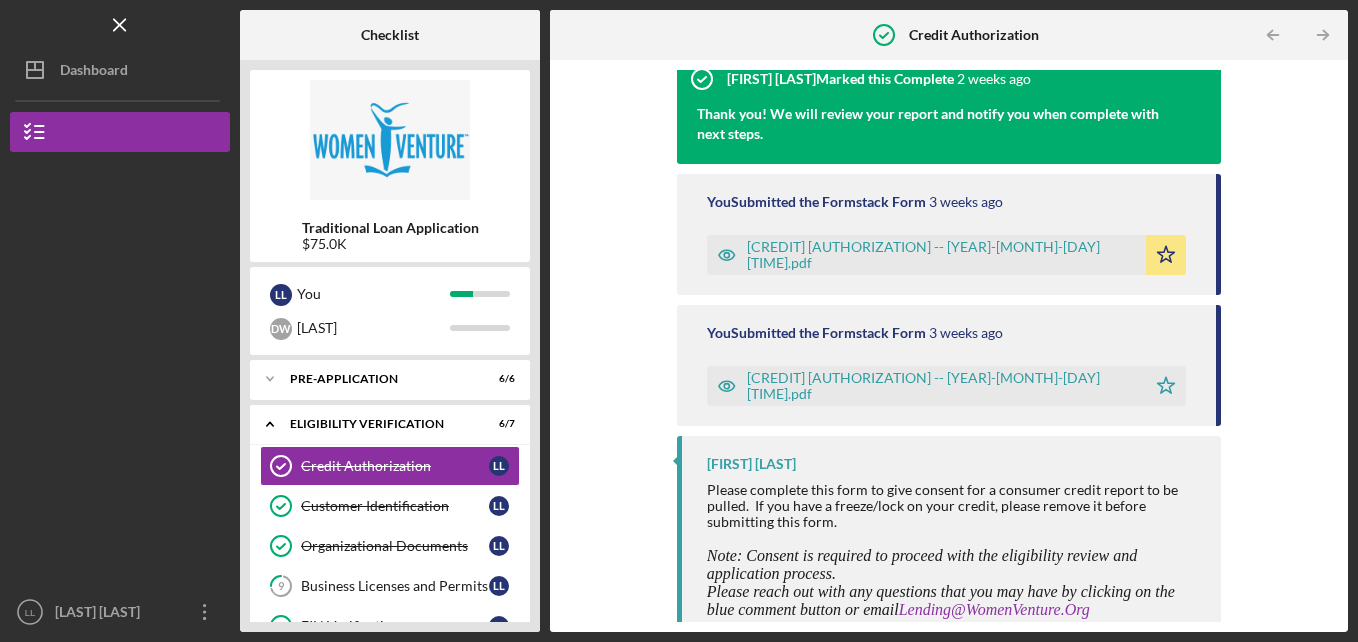 scroll, scrollTop: 86, scrollLeft: 0, axis: vertical 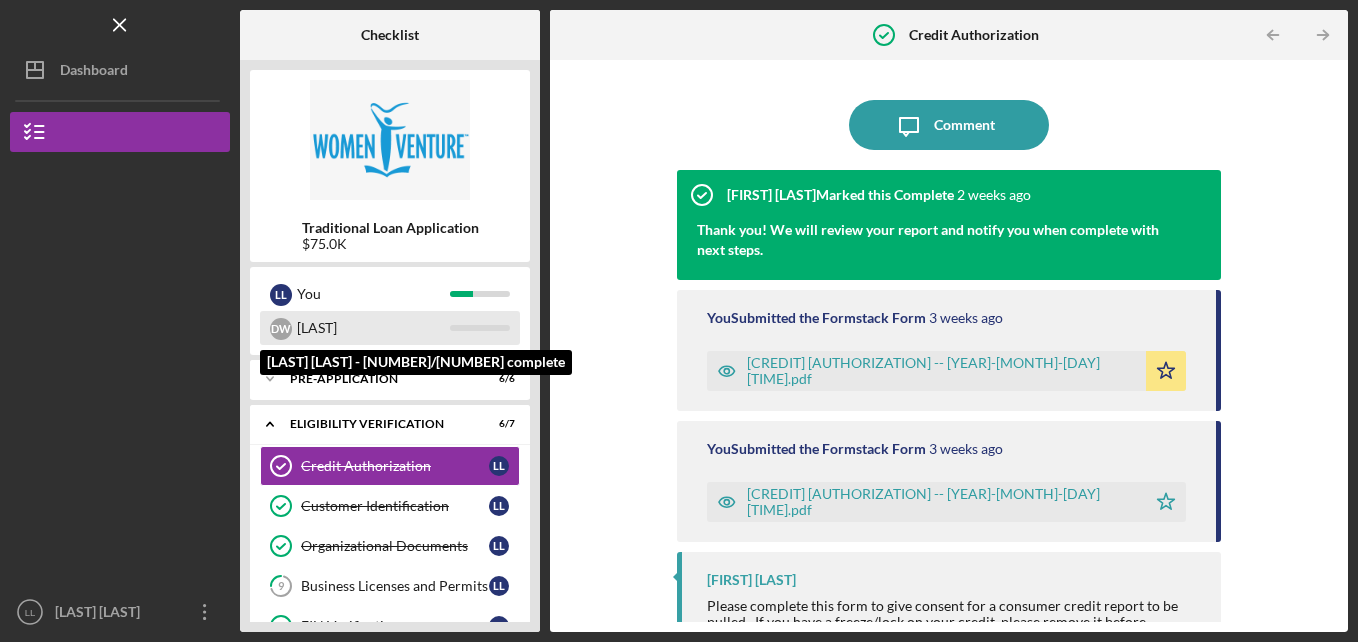 click on "[LAST]" at bounding box center [373, 328] 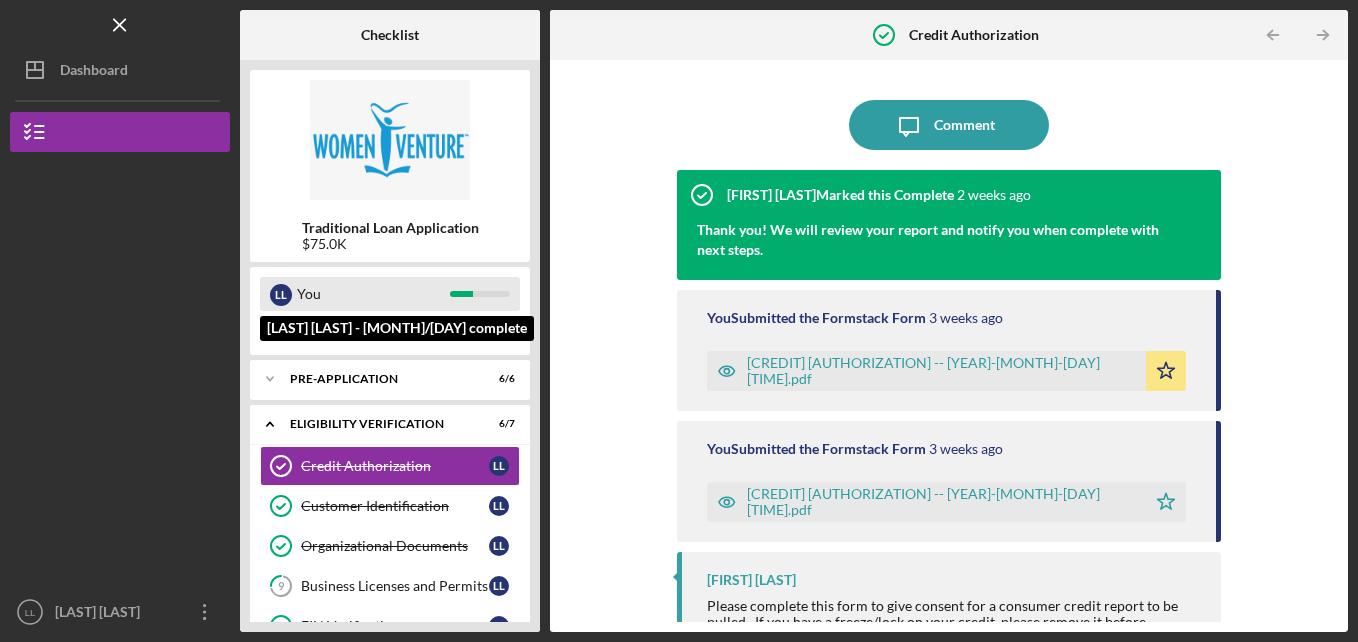click on "You" at bounding box center (373, 294) 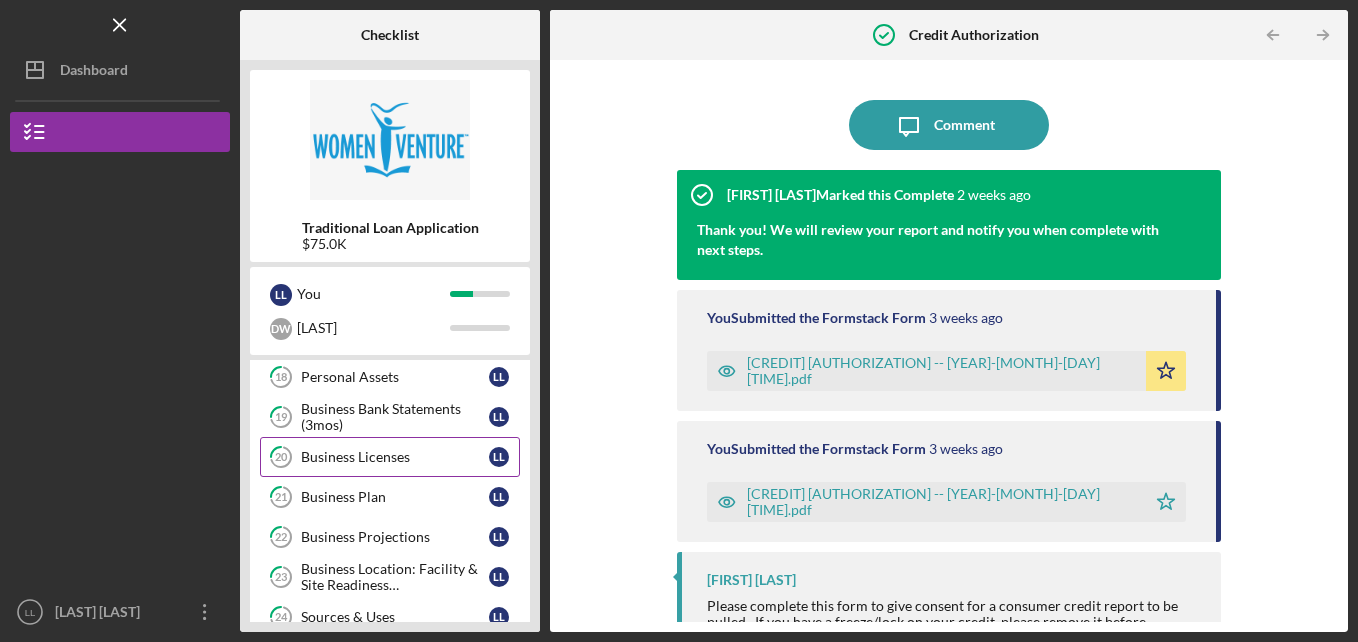 scroll, scrollTop: 700, scrollLeft: 0, axis: vertical 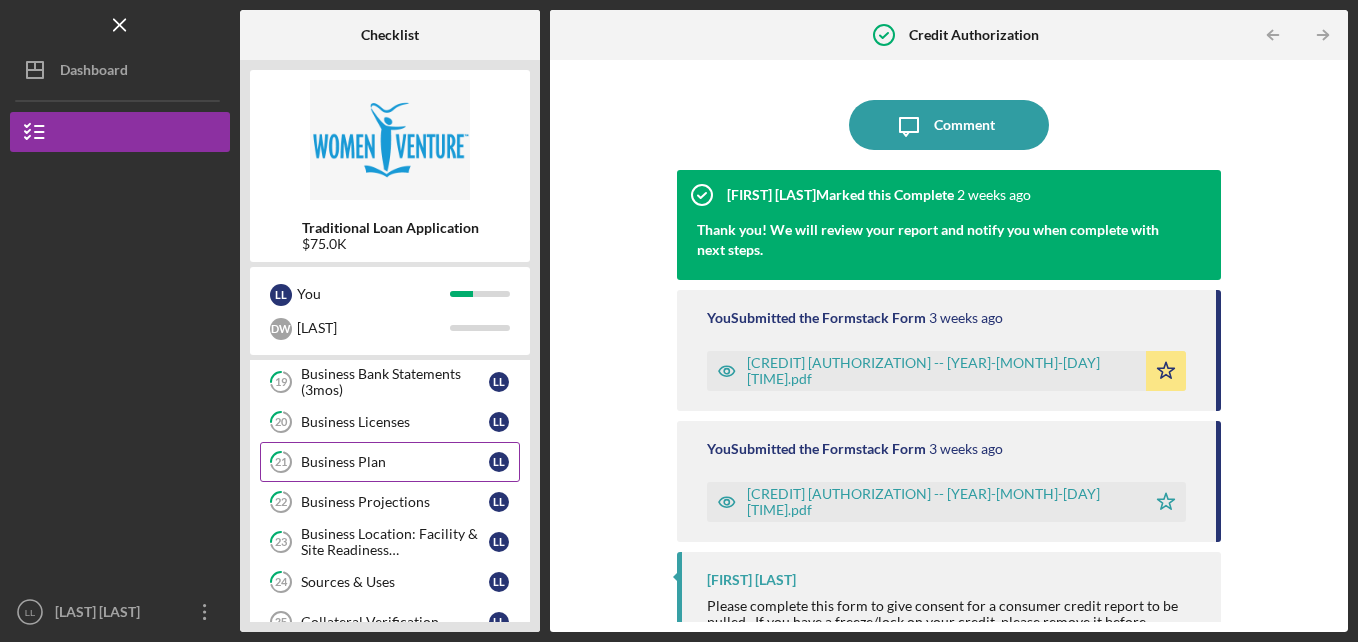 click on "Business Plan" at bounding box center [395, 462] 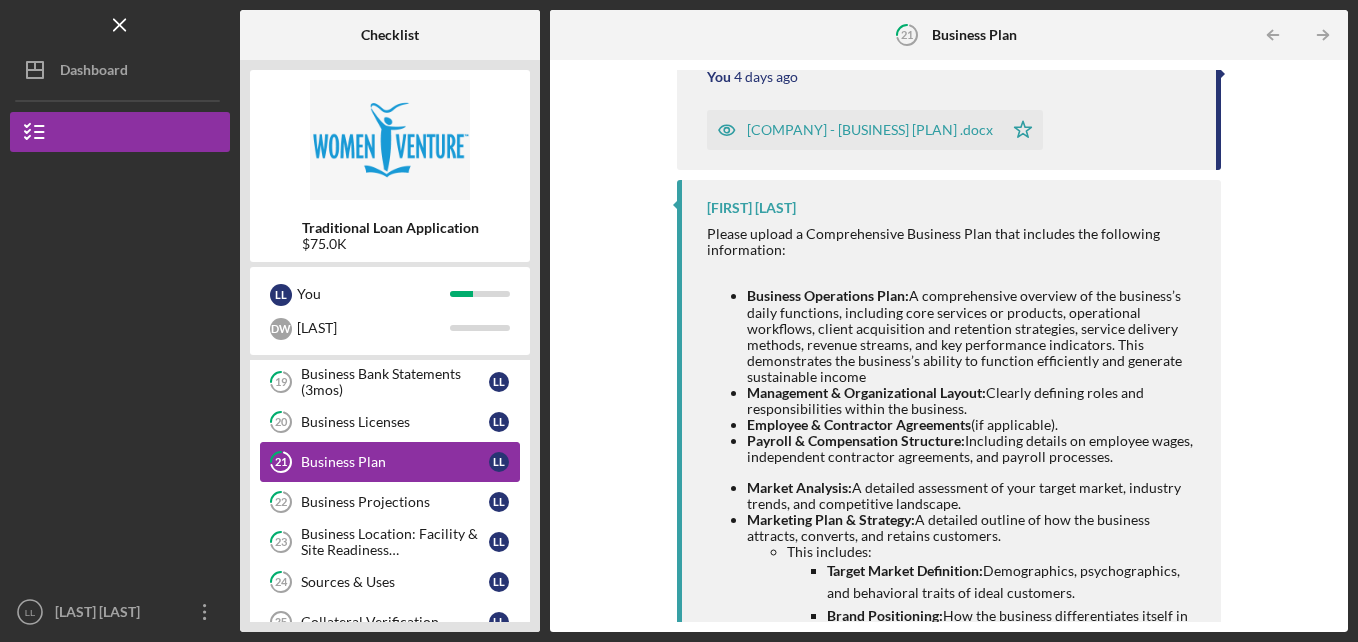 scroll, scrollTop: 400, scrollLeft: 0, axis: vertical 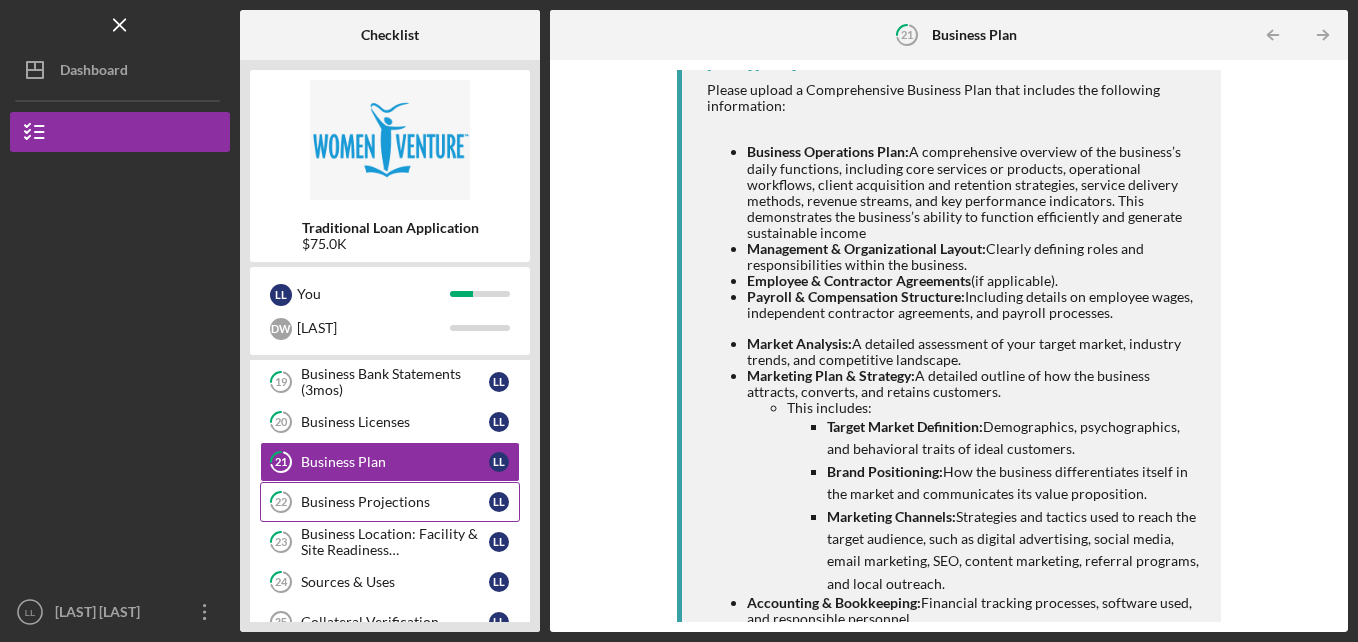 click on "Business Projections" at bounding box center (395, 502) 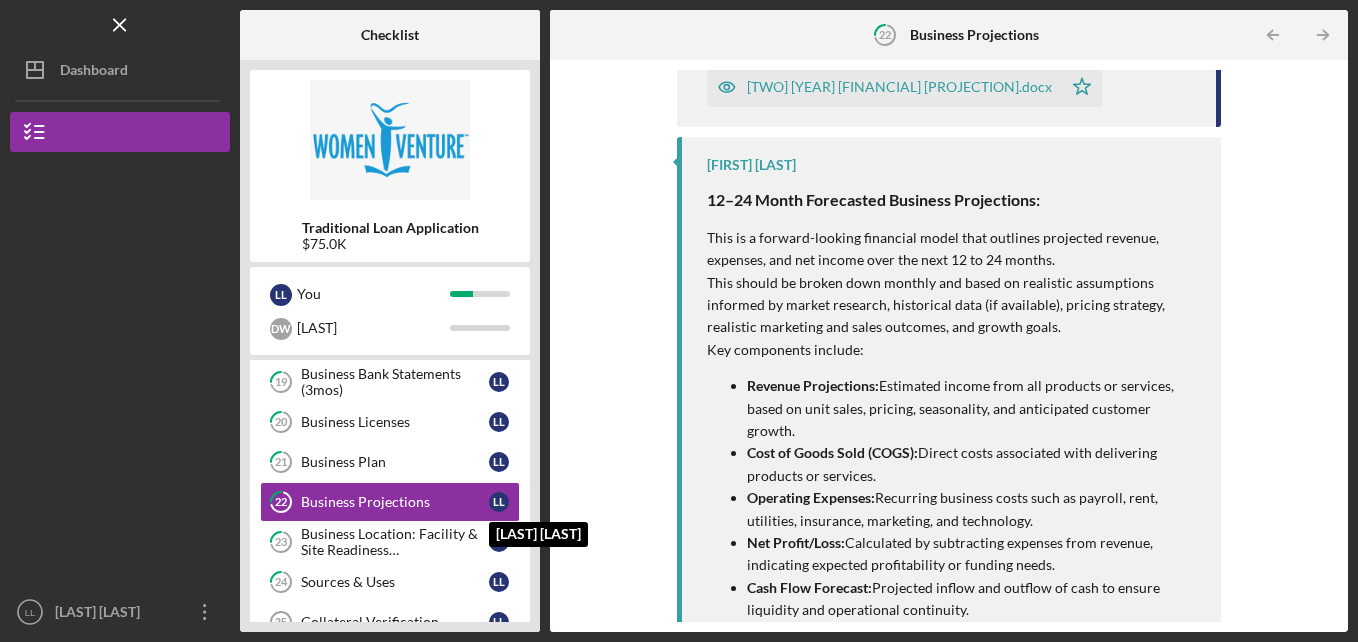 scroll, scrollTop: 300, scrollLeft: 0, axis: vertical 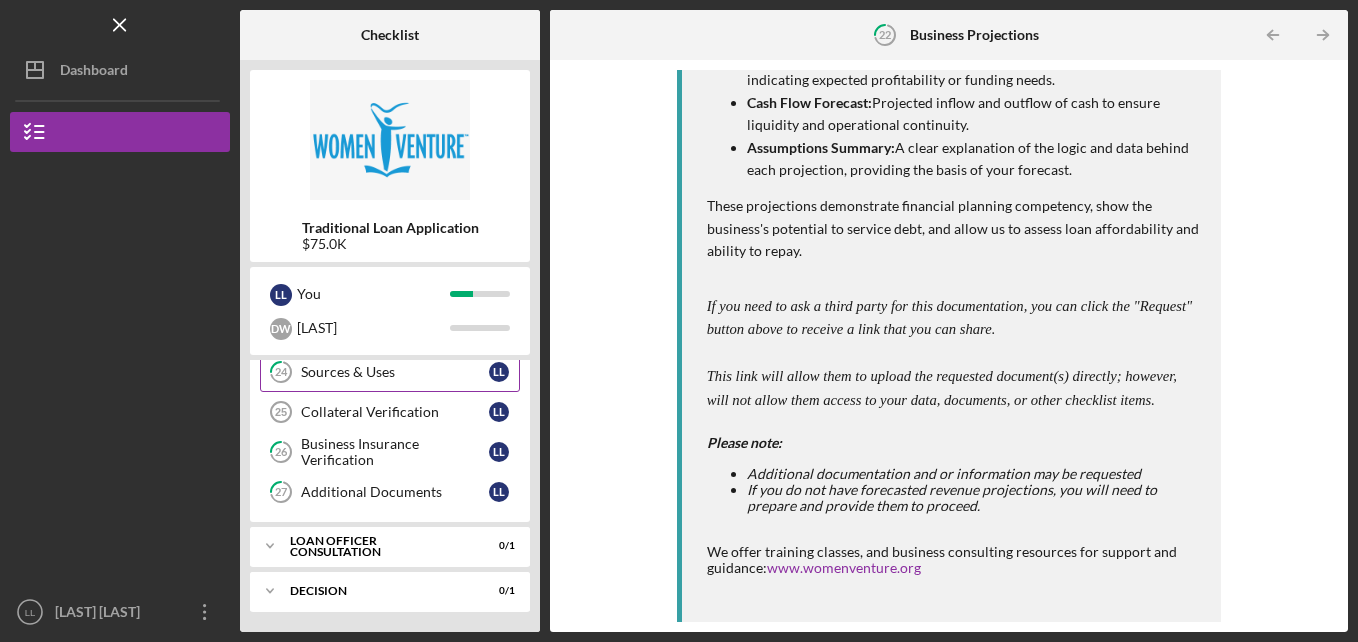 click on "Sources & Uses" at bounding box center (395, 372) 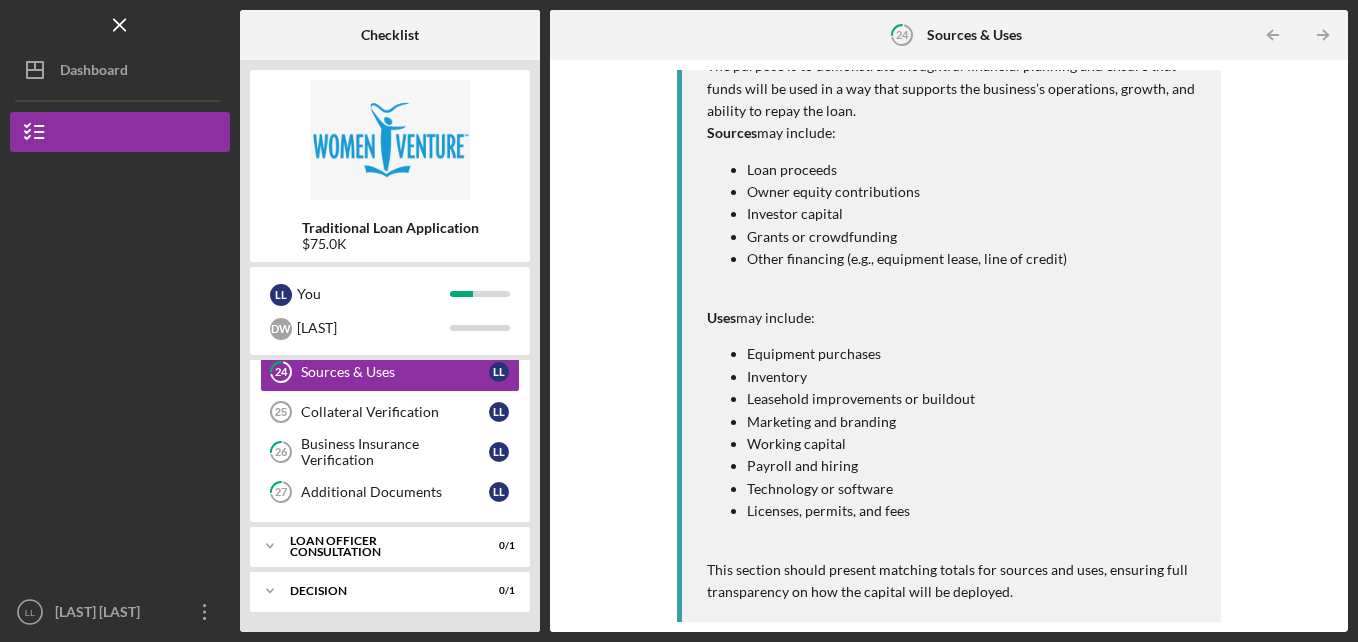 scroll, scrollTop: 591, scrollLeft: 0, axis: vertical 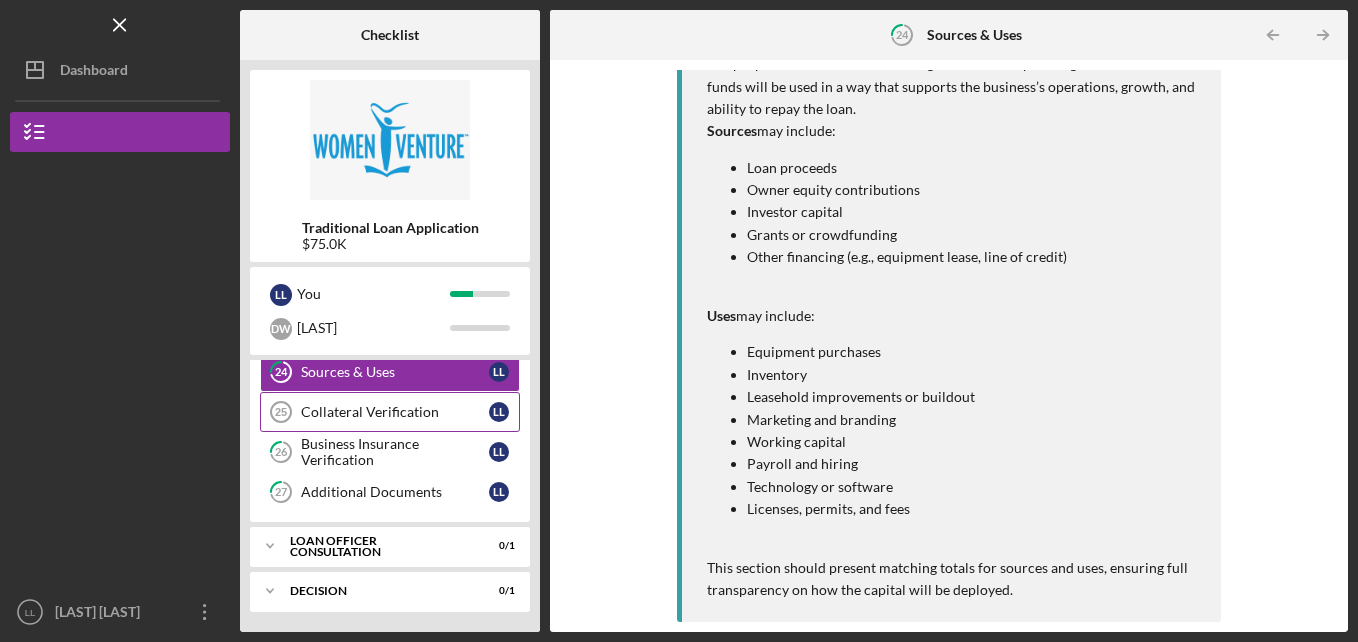 click on "Collateral Verification" at bounding box center (395, 412) 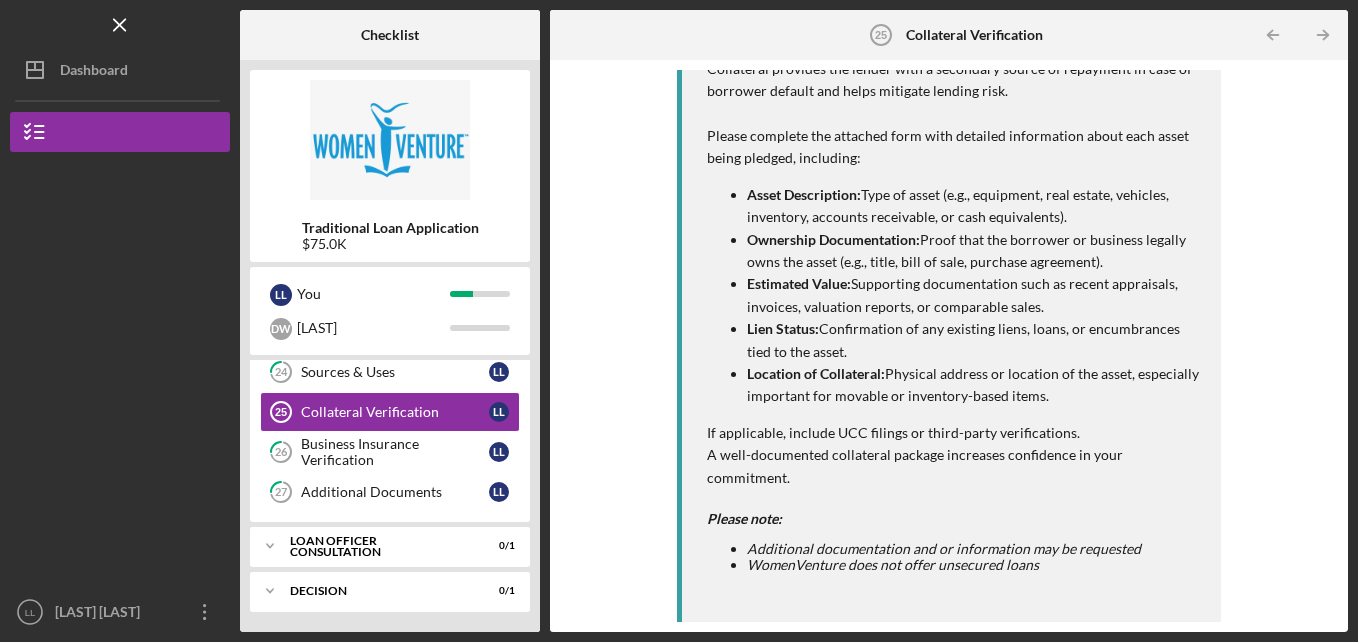 scroll, scrollTop: 390, scrollLeft: 0, axis: vertical 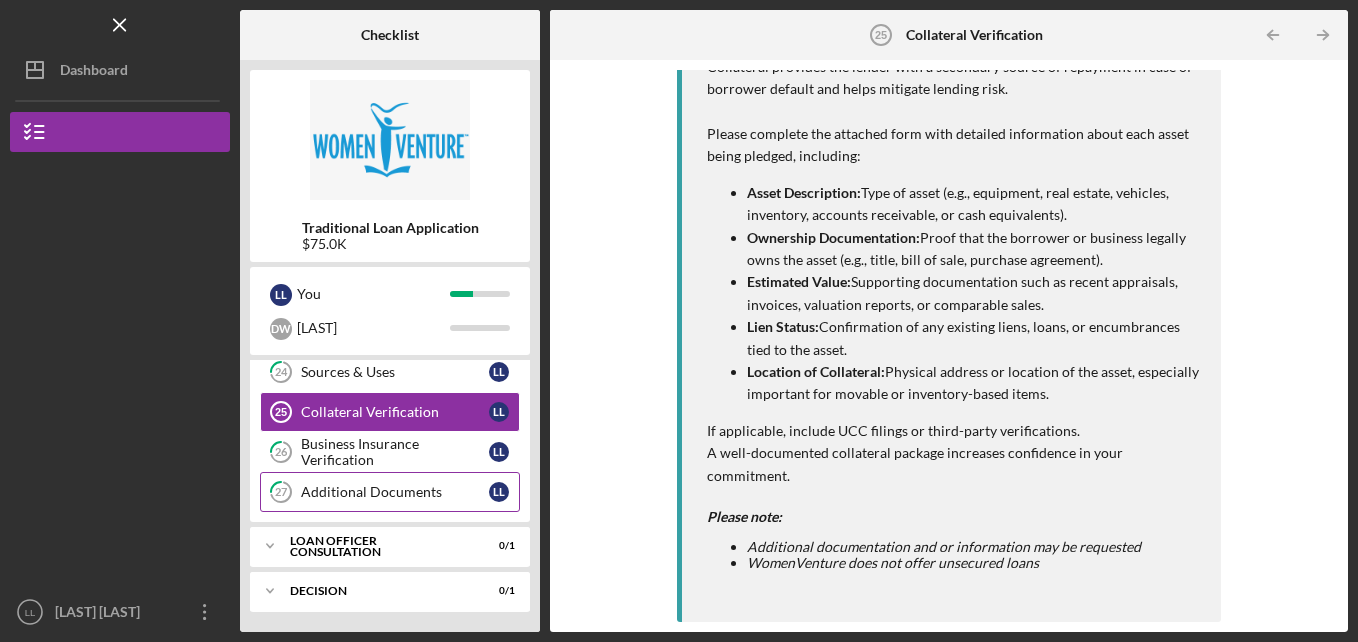 click on "Additional Documents" at bounding box center (395, 492) 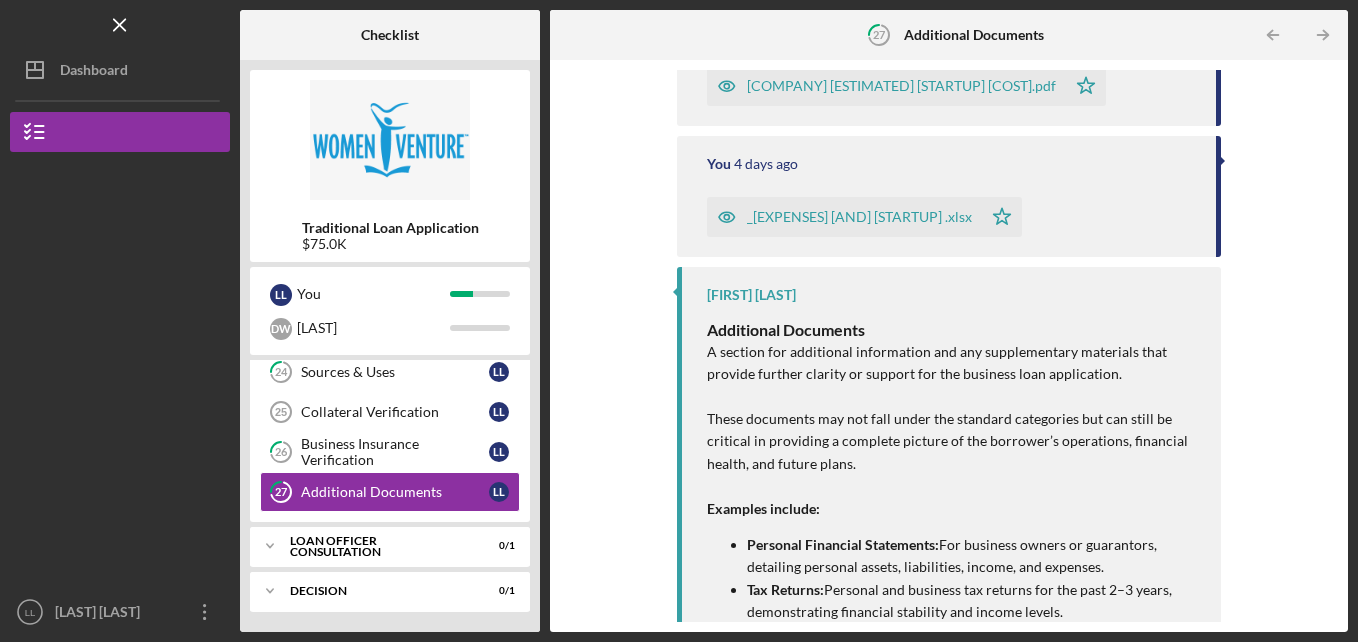 scroll, scrollTop: 400, scrollLeft: 0, axis: vertical 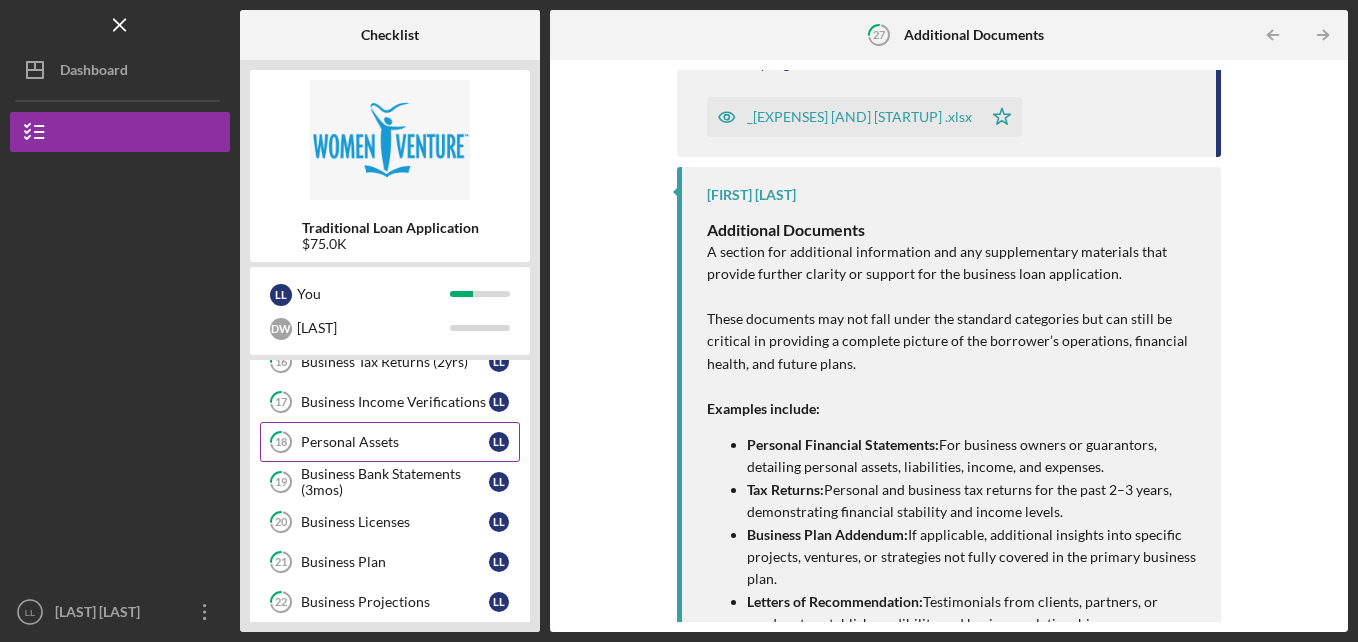 click on "[NUMBER] [PERSONAL] [ASSETS] [L] [L]" at bounding box center (390, 442) 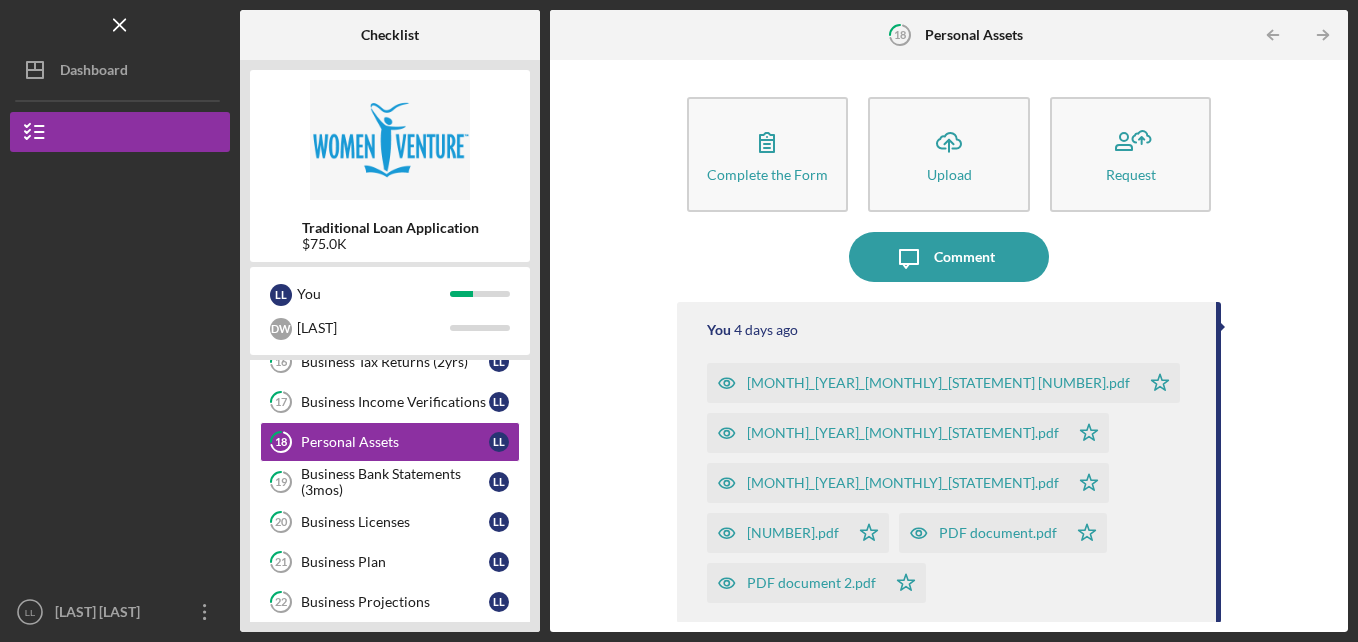 scroll, scrollTop: 0, scrollLeft: 0, axis: both 